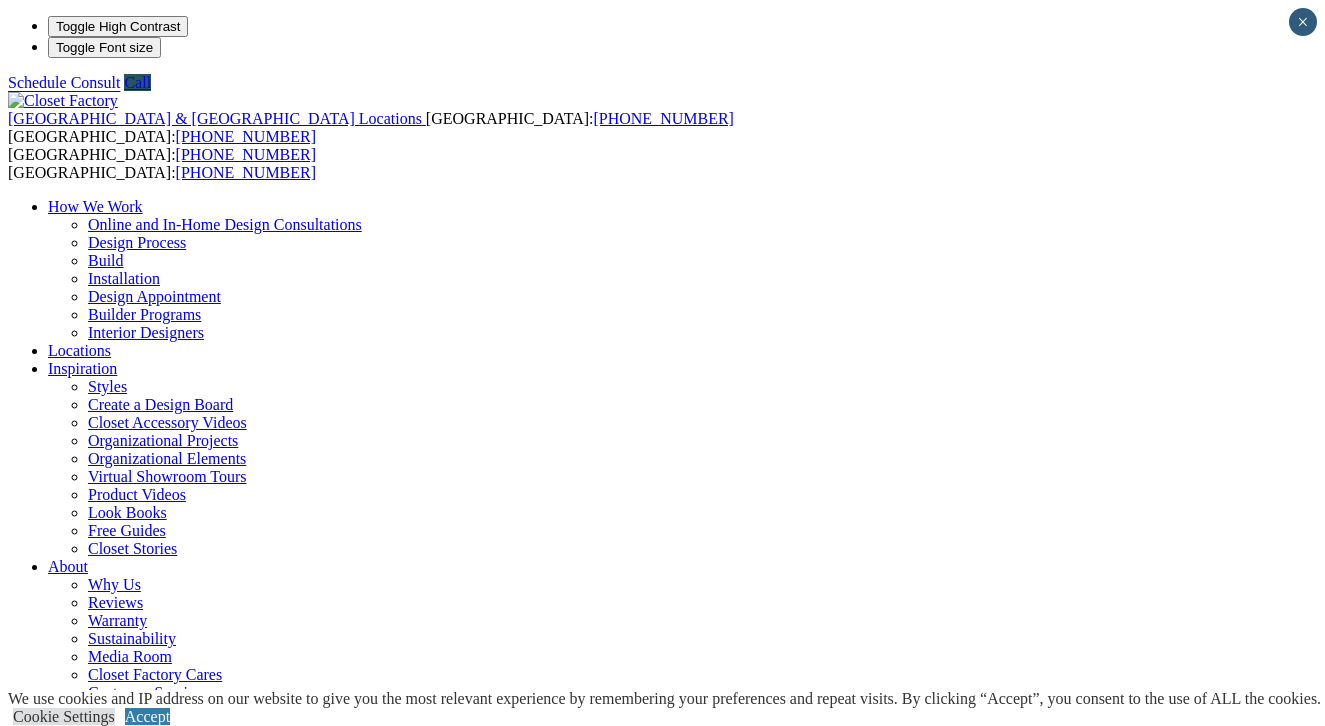 scroll, scrollTop: 0, scrollLeft: 0, axis: both 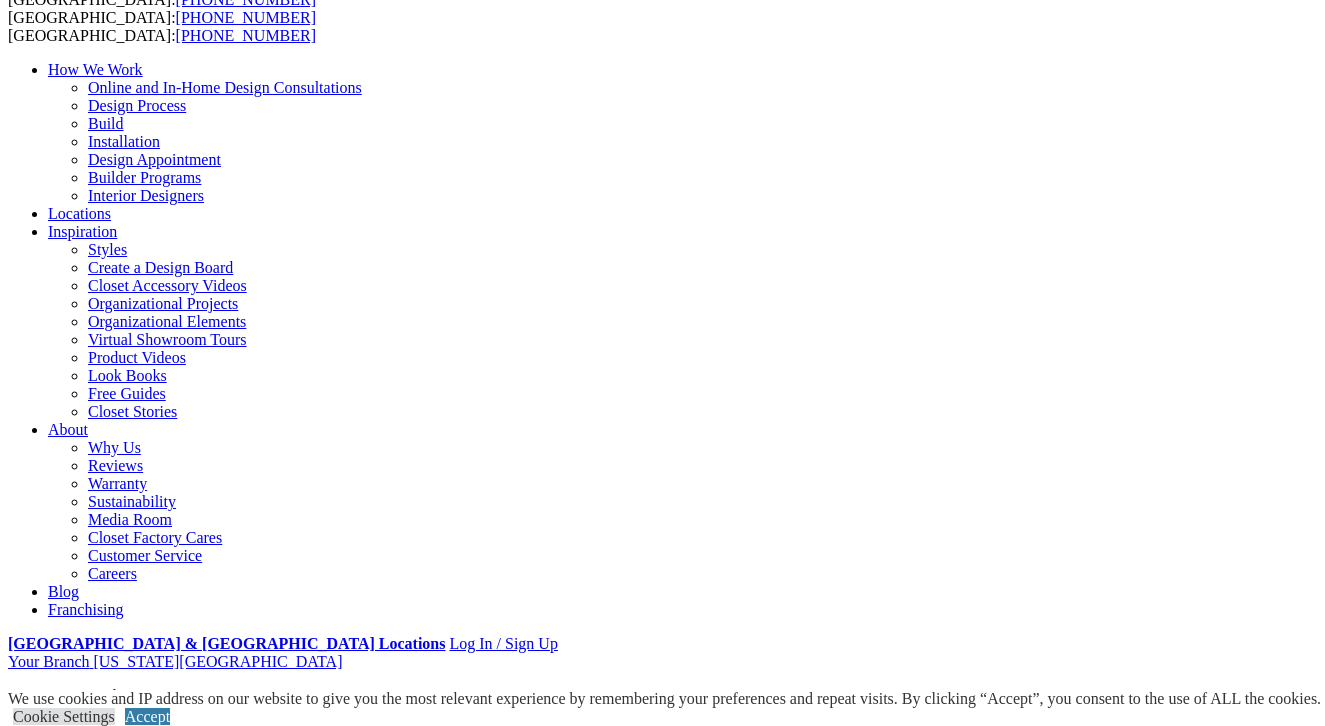 click at bounding box center (164, 1215) 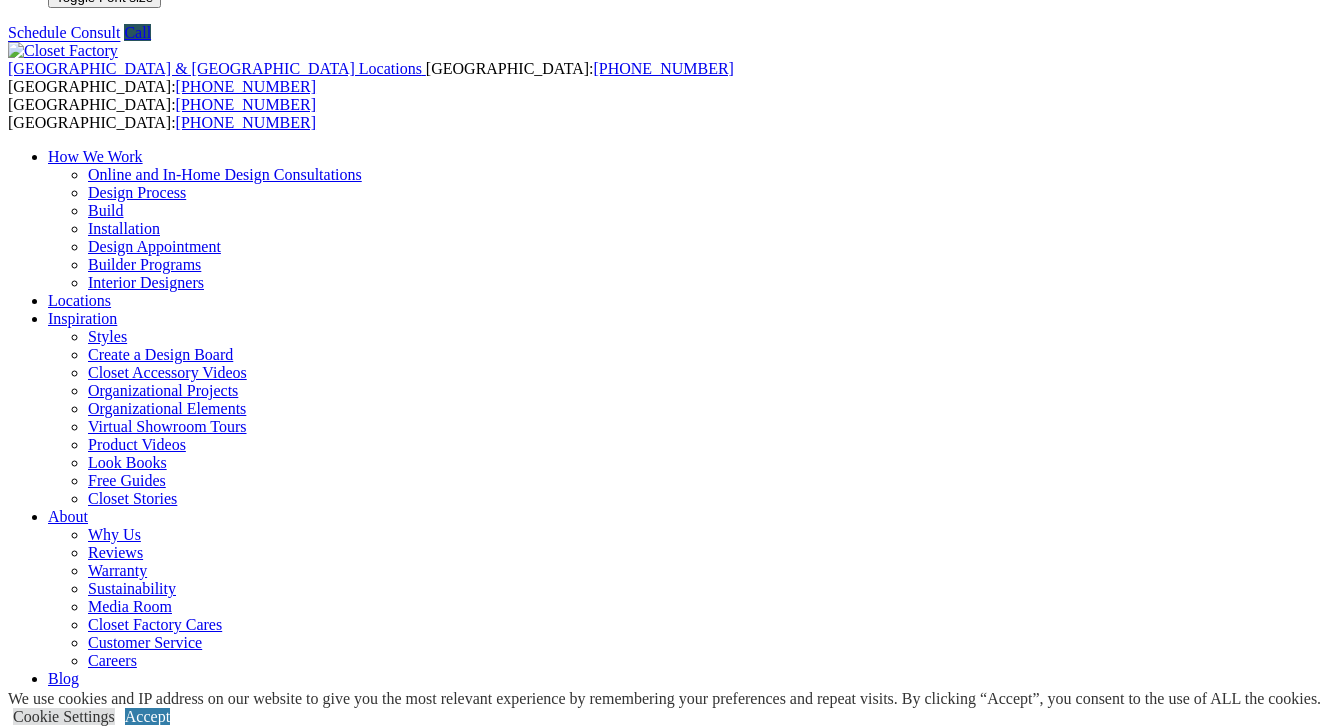 scroll, scrollTop: 63, scrollLeft: 0, axis: vertical 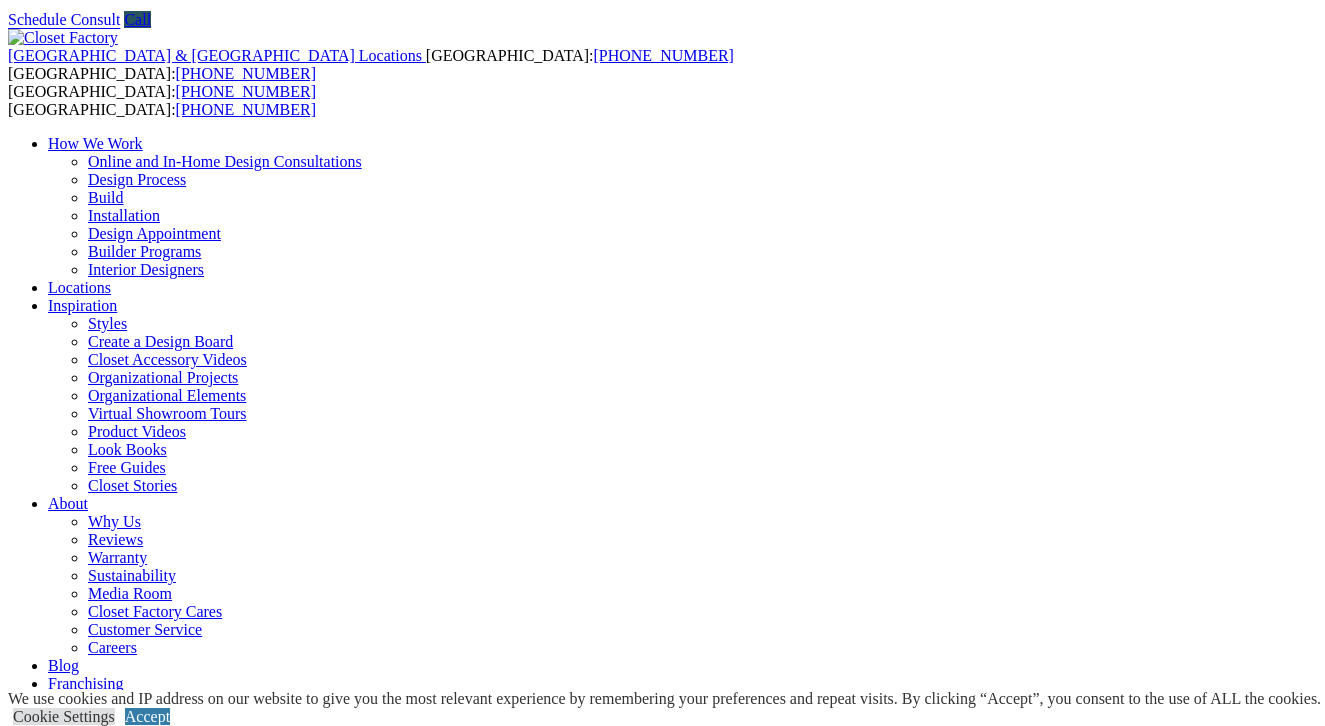 click on "Next Slide" at bounding box center [662, 1802] 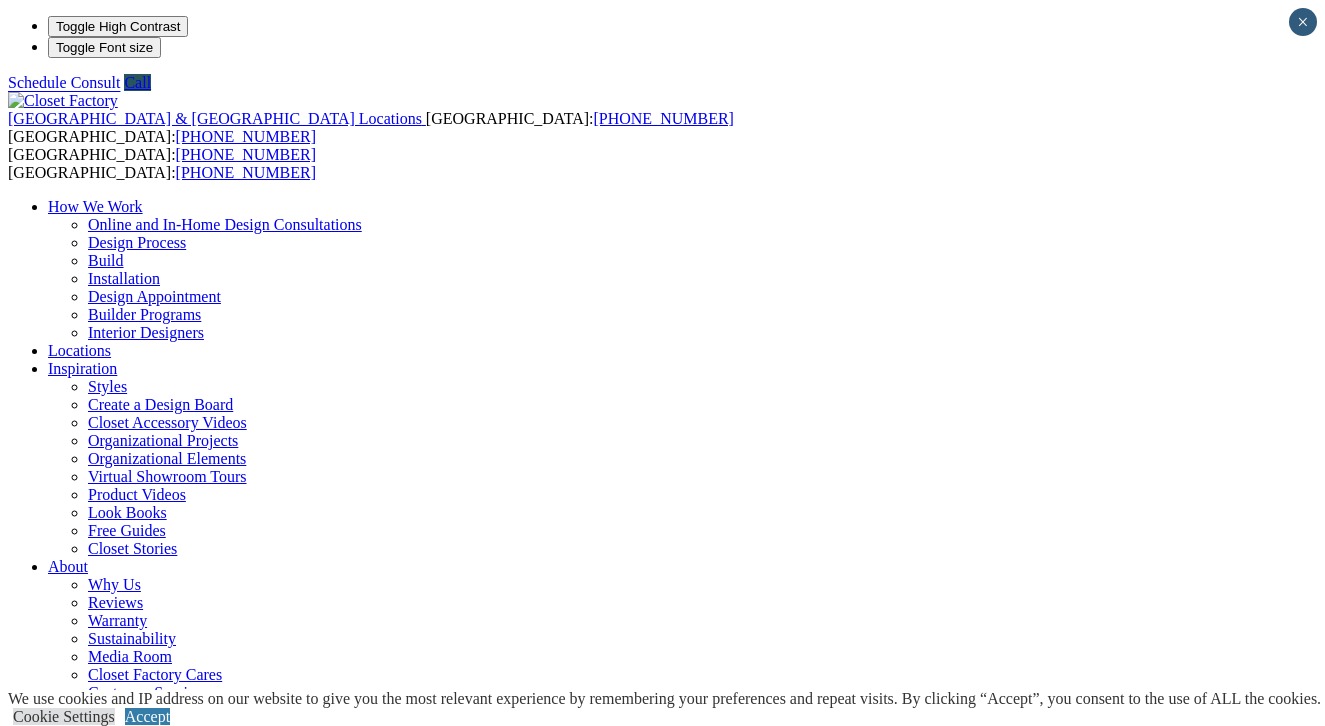 scroll, scrollTop: 0, scrollLeft: 0, axis: both 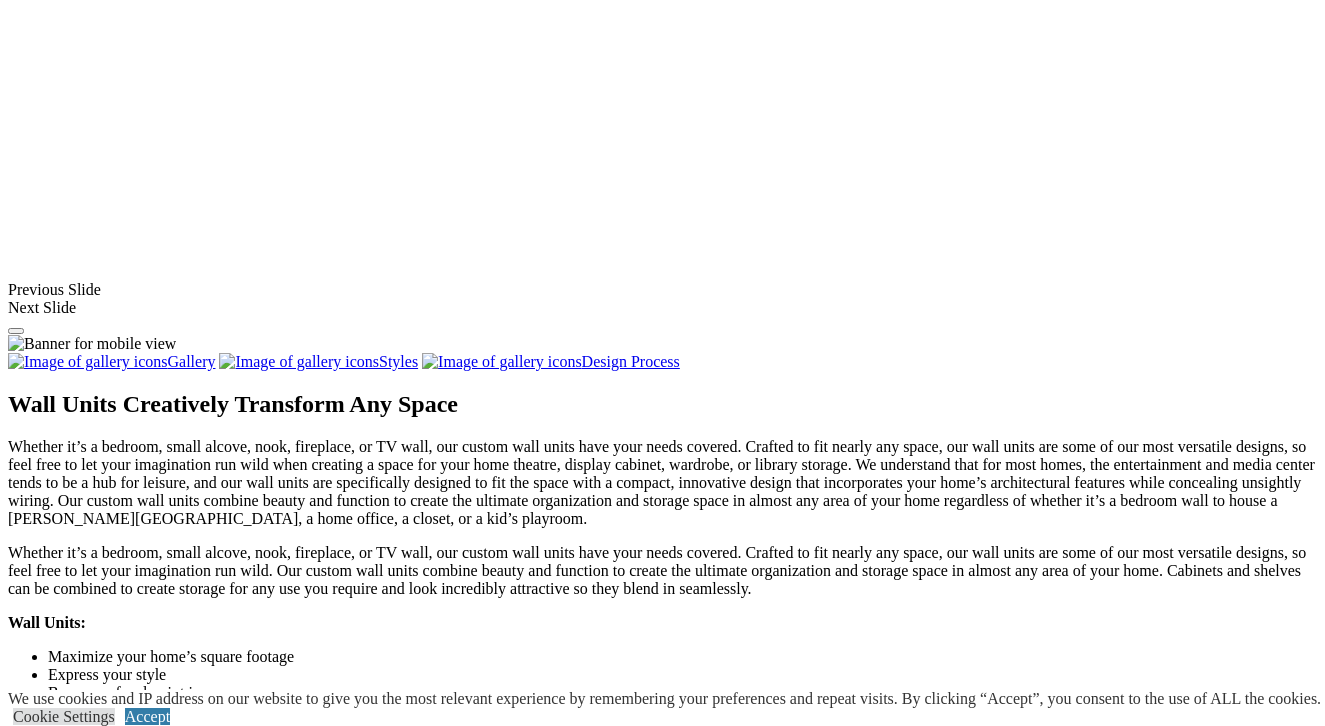 click on "click to like TV Wall unit
TV Wall Unit Niche" at bounding box center (124, 1317) 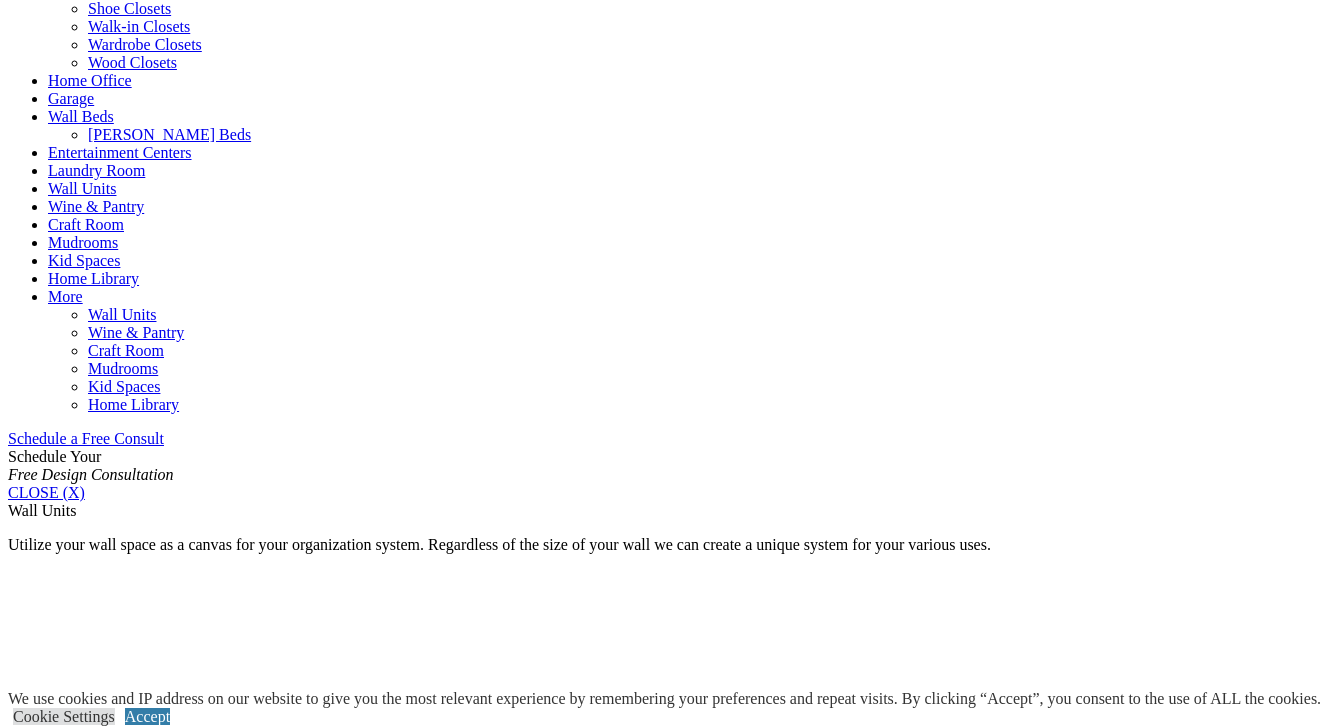 scroll, scrollTop: 659, scrollLeft: 0, axis: vertical 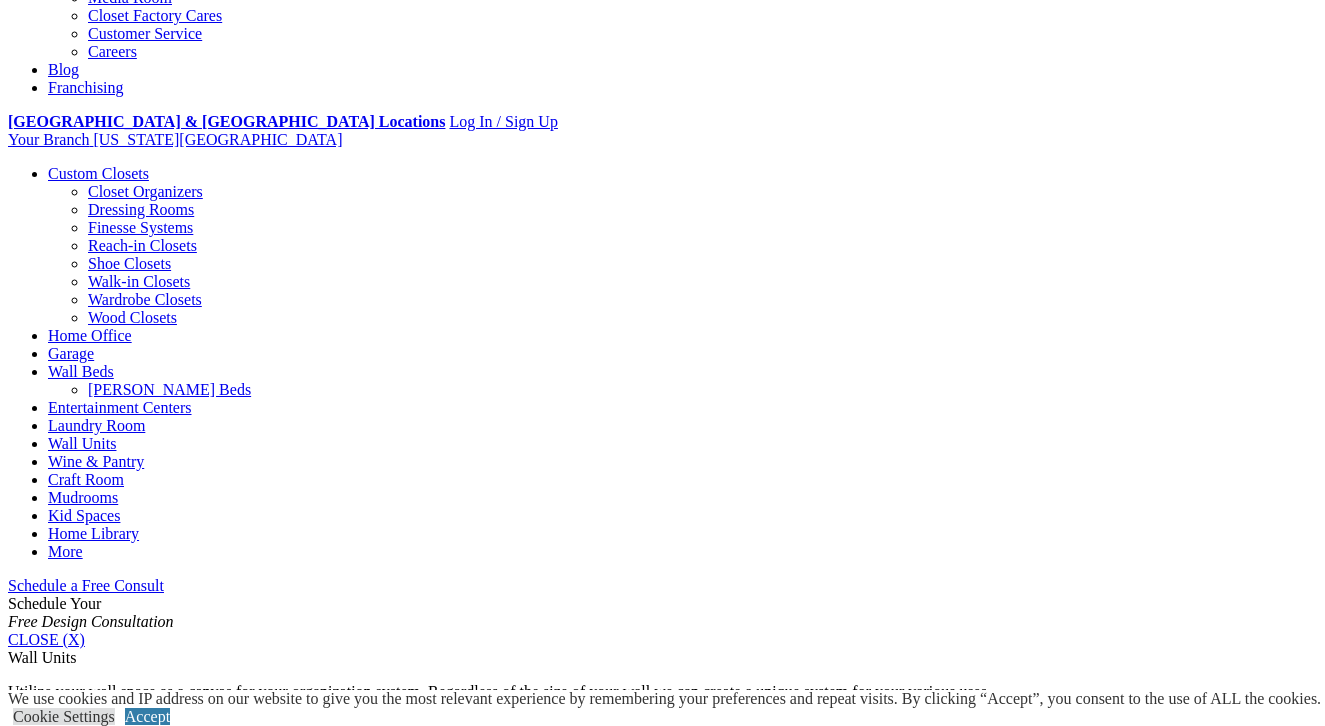 click on "Entertainment Centers" at bounding box center (120, 407) 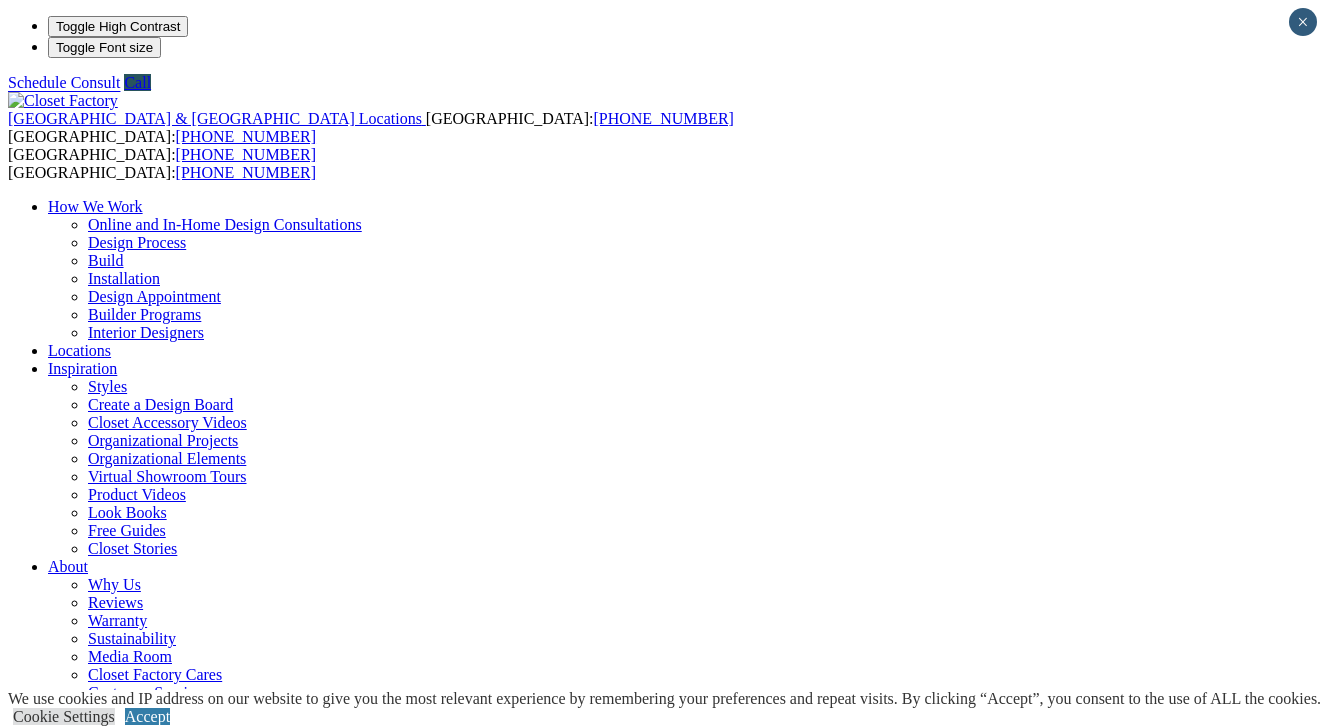 scroll, scrollTop: 0, scrollLeft: 0, axis: both 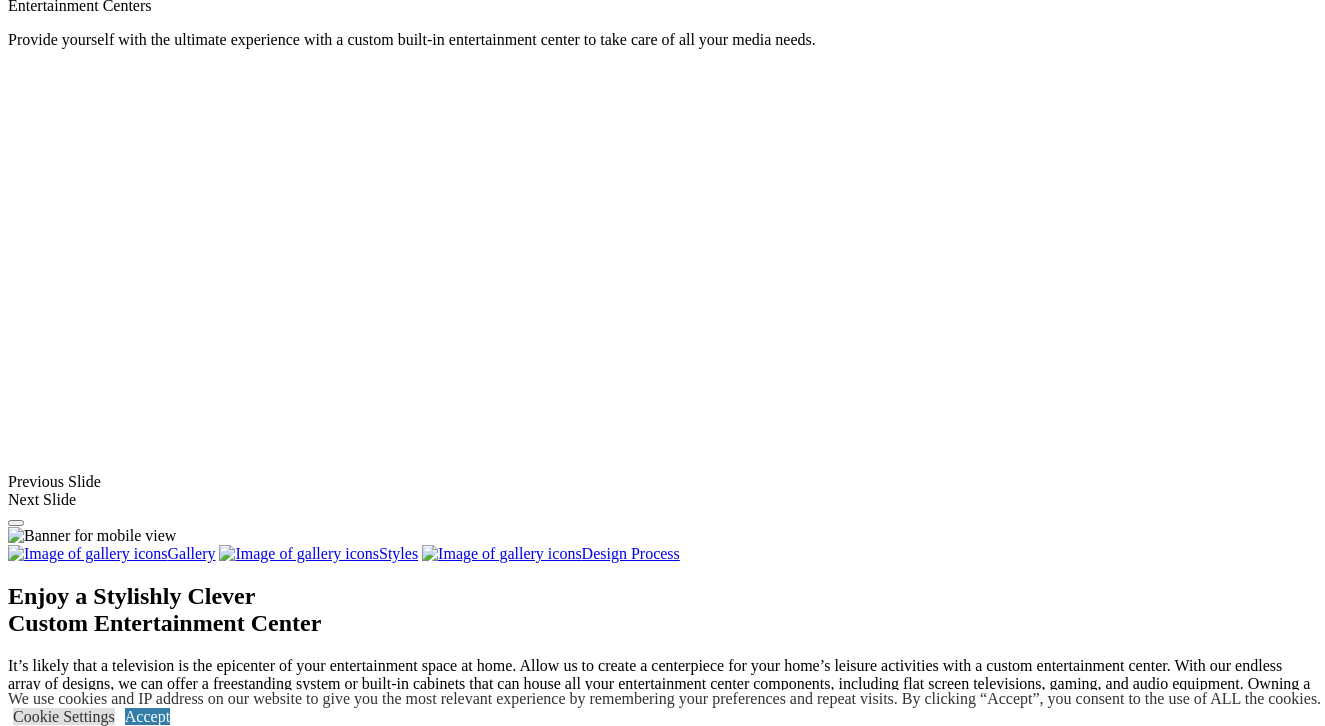 click at bounding box center (57, 1421) 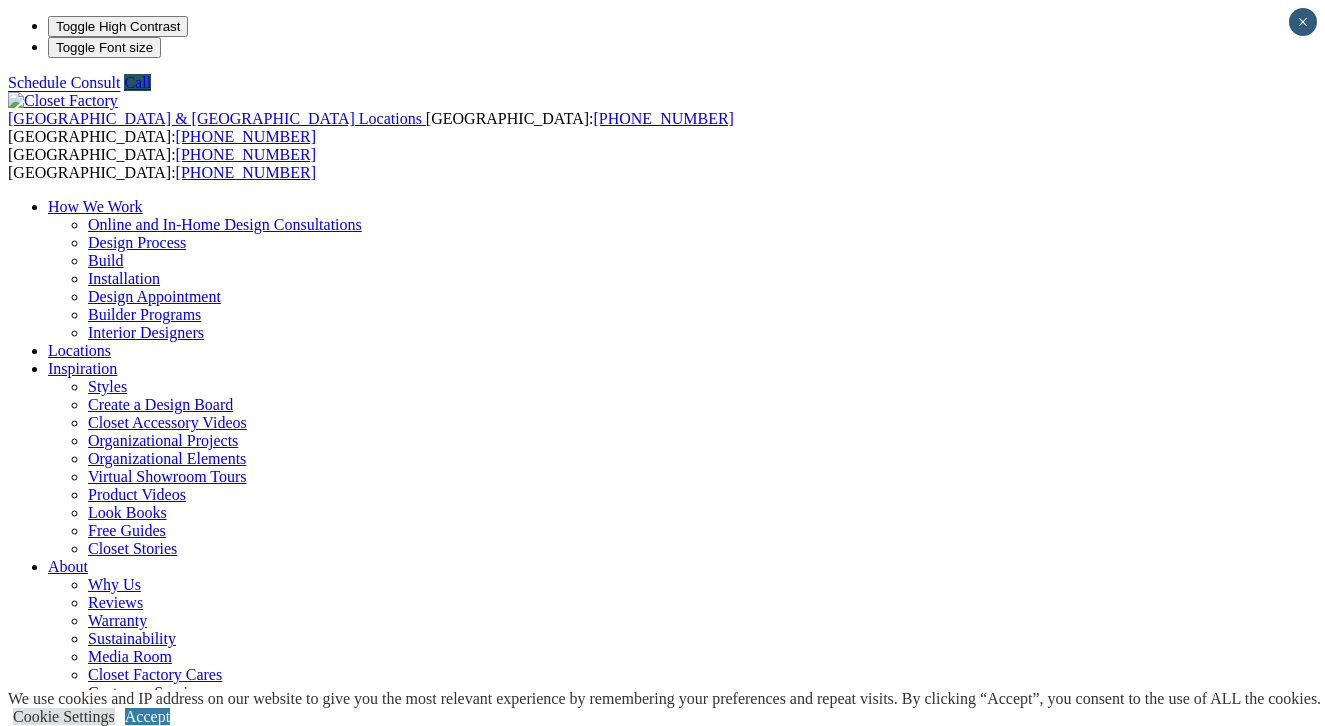 scroll, scrollTop: 0, scrollLeft: 0, axis: both 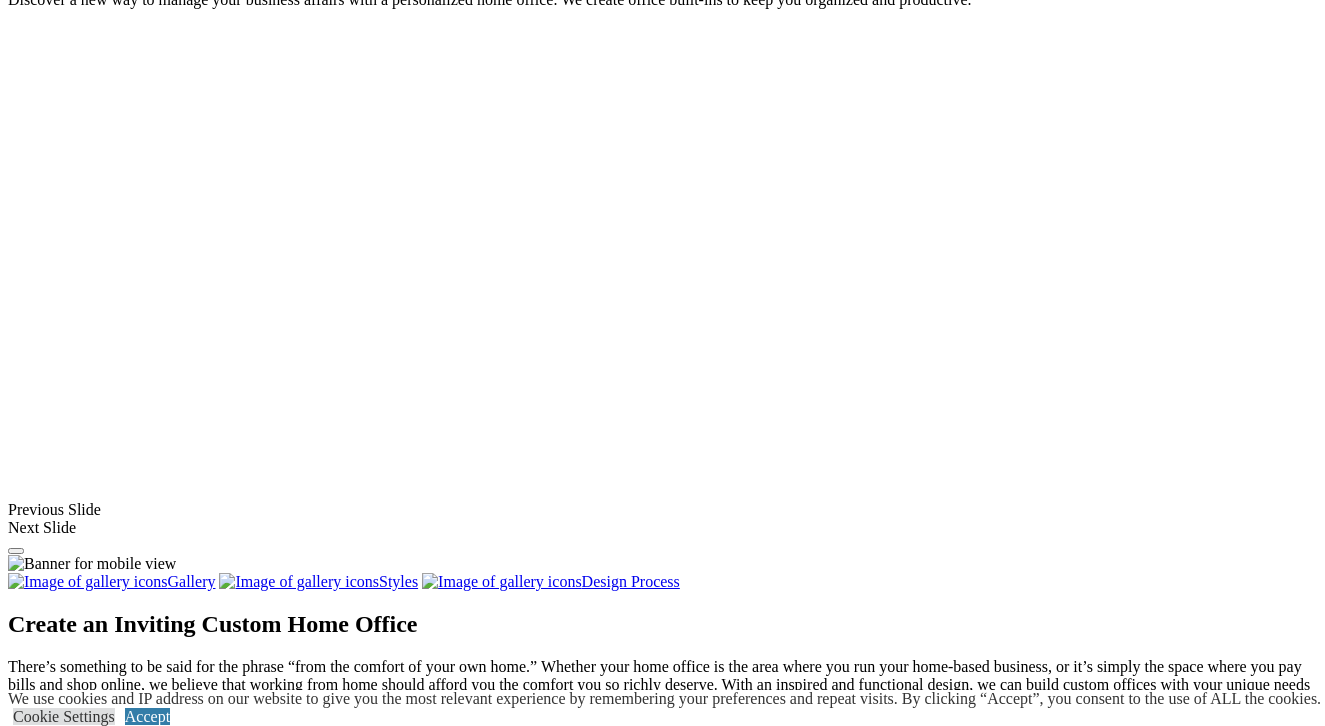 click at bounding box center [74, 1512] 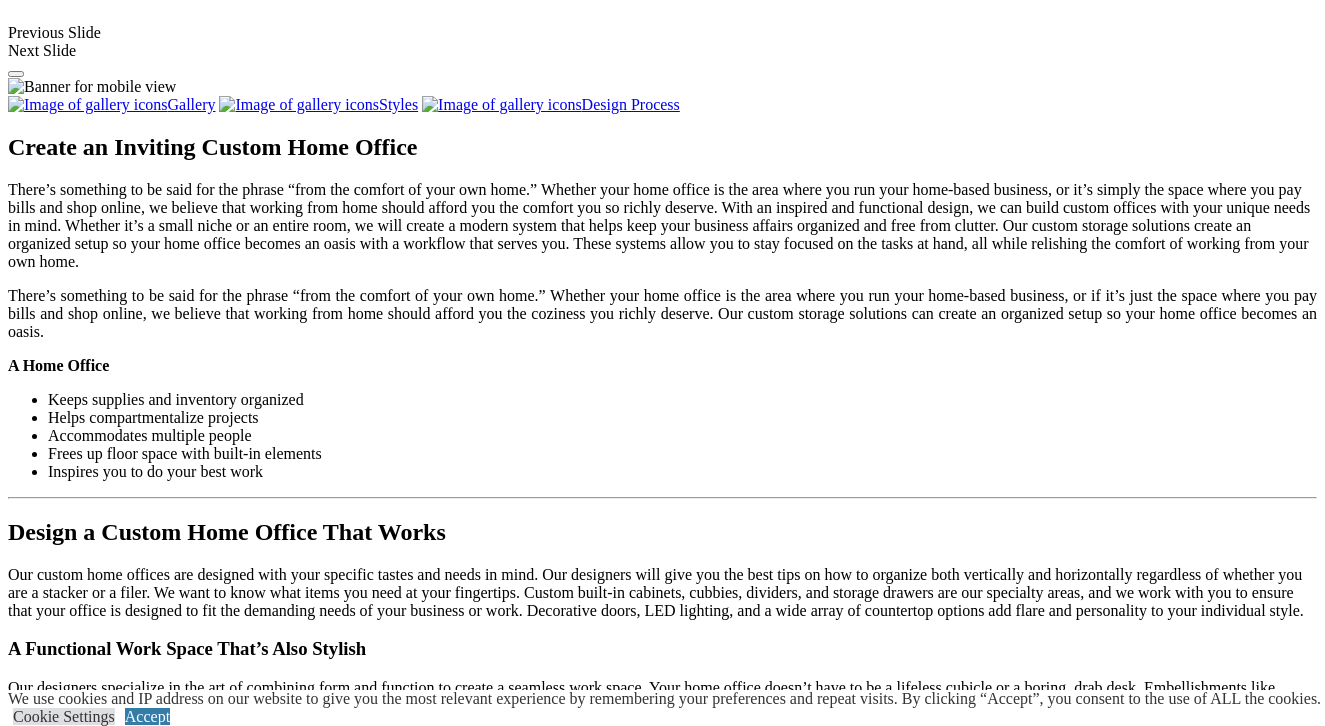 scroll, scrollTop: 1918, scrollLeft: 0, axis: vertical 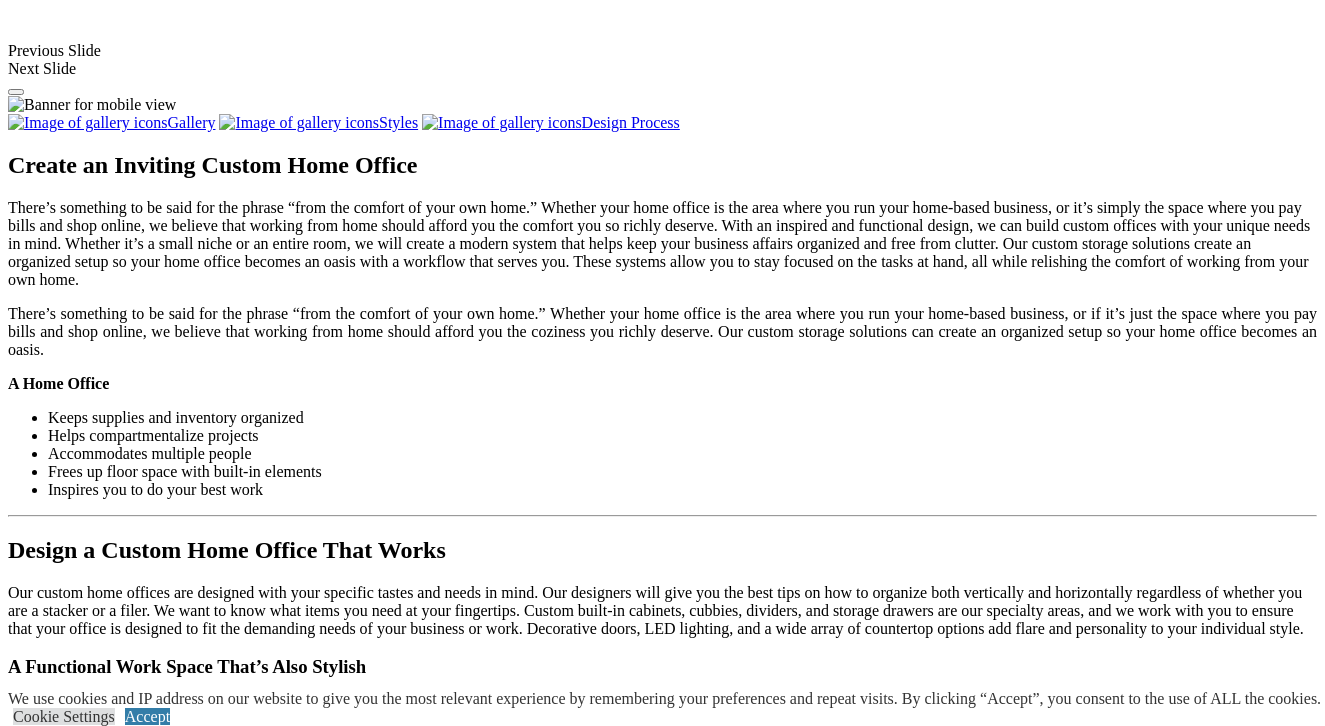 click on "Load More" at bounding box center (44, 1727) 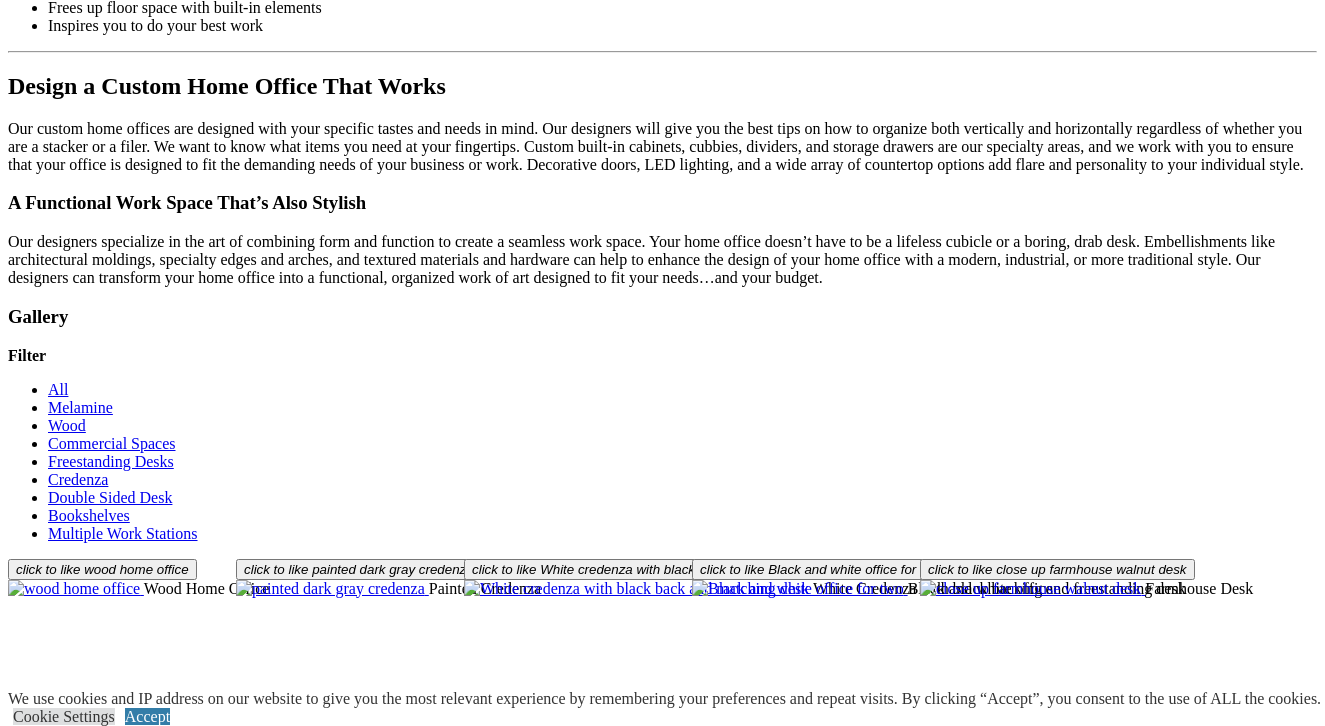 scroll, scrollTop: 2375, scrollLeft: 0, axis: vertical 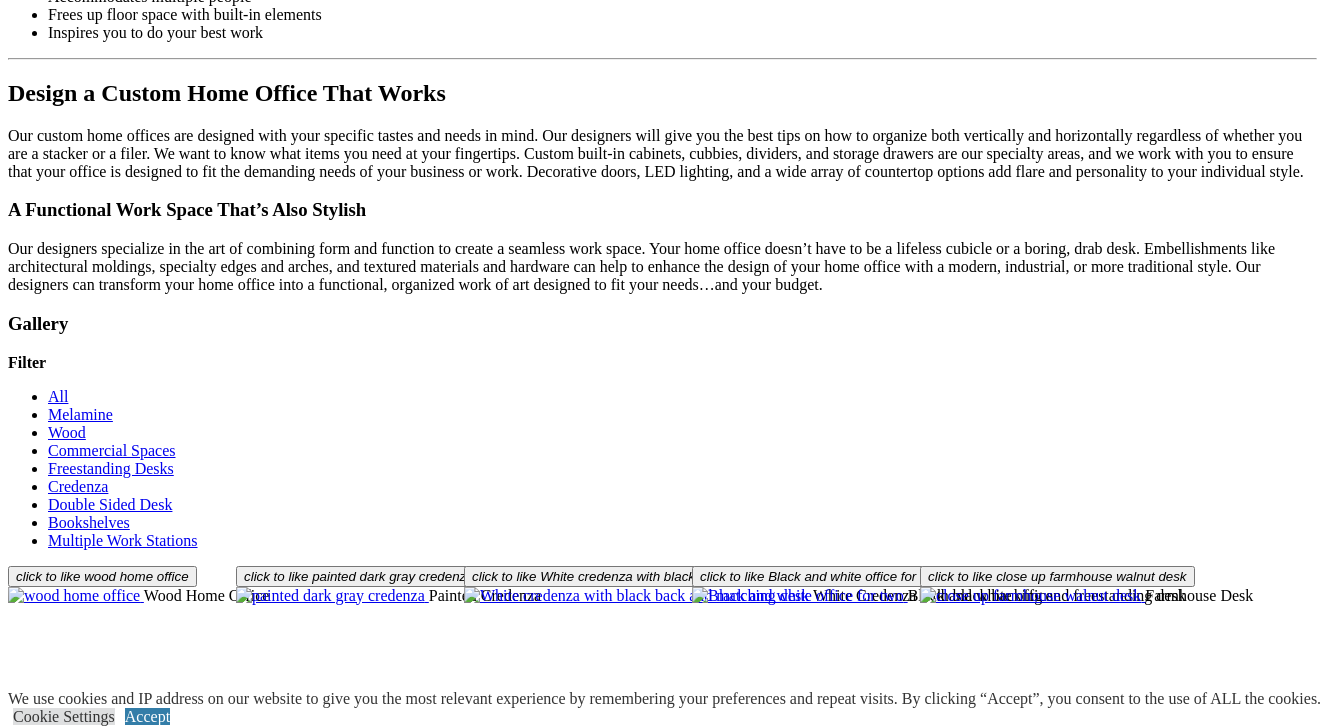 click on "Load More" at bounding box center [44, 1618] 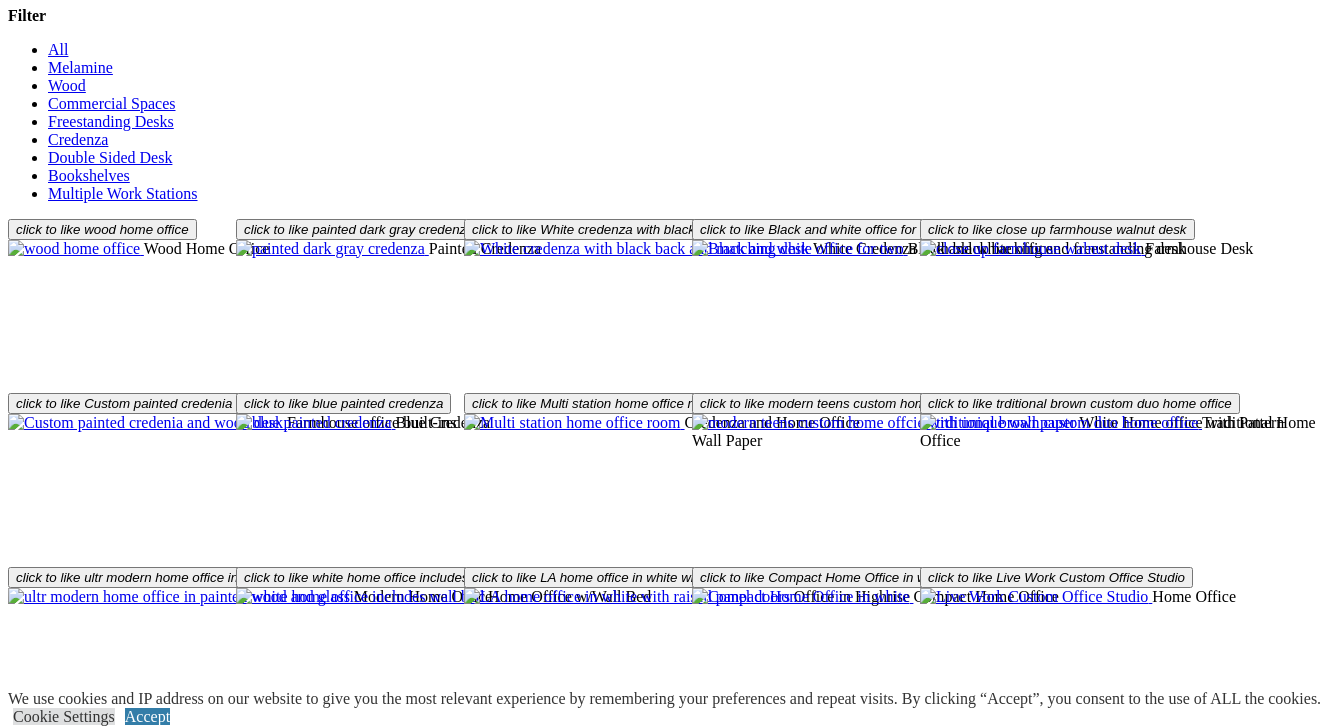 scroll, scrollTop: 2724, scrollLeft: 0, axis: vertical 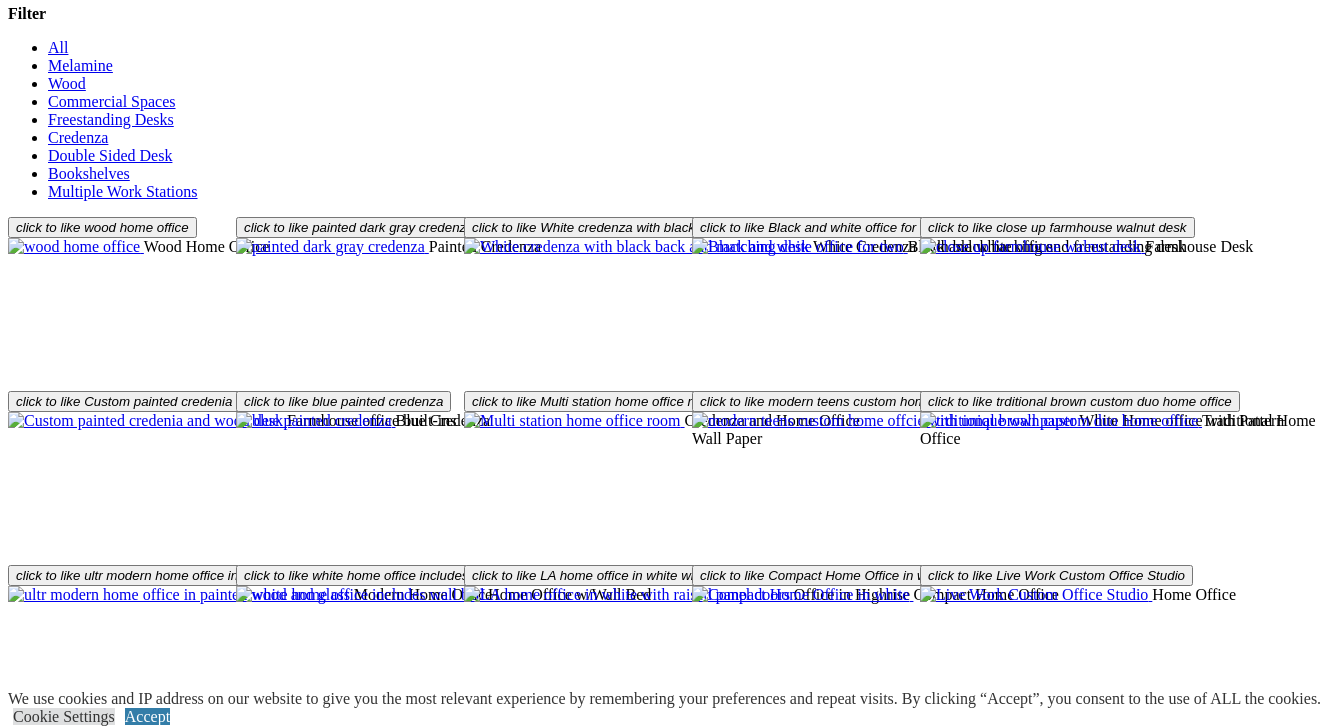click on "Load More" at bounding box center (44, 1617) 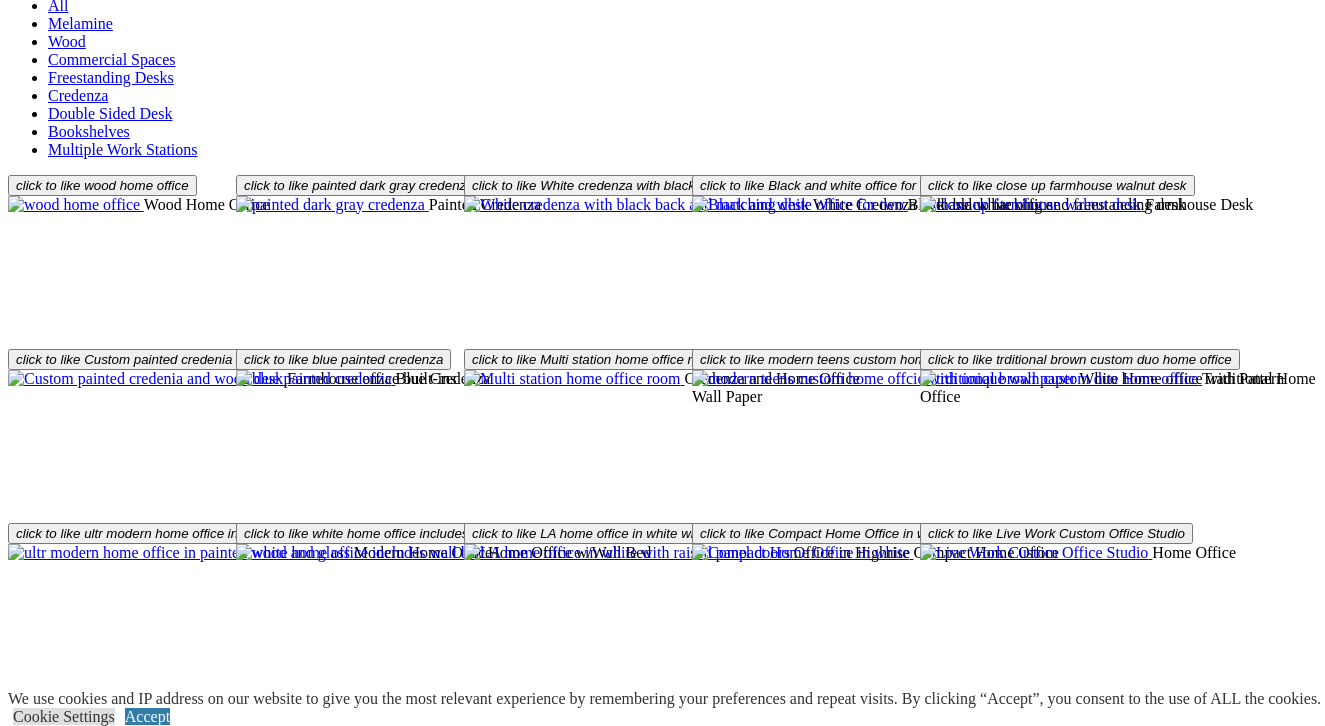 click at bounding box center (1106, 1612) 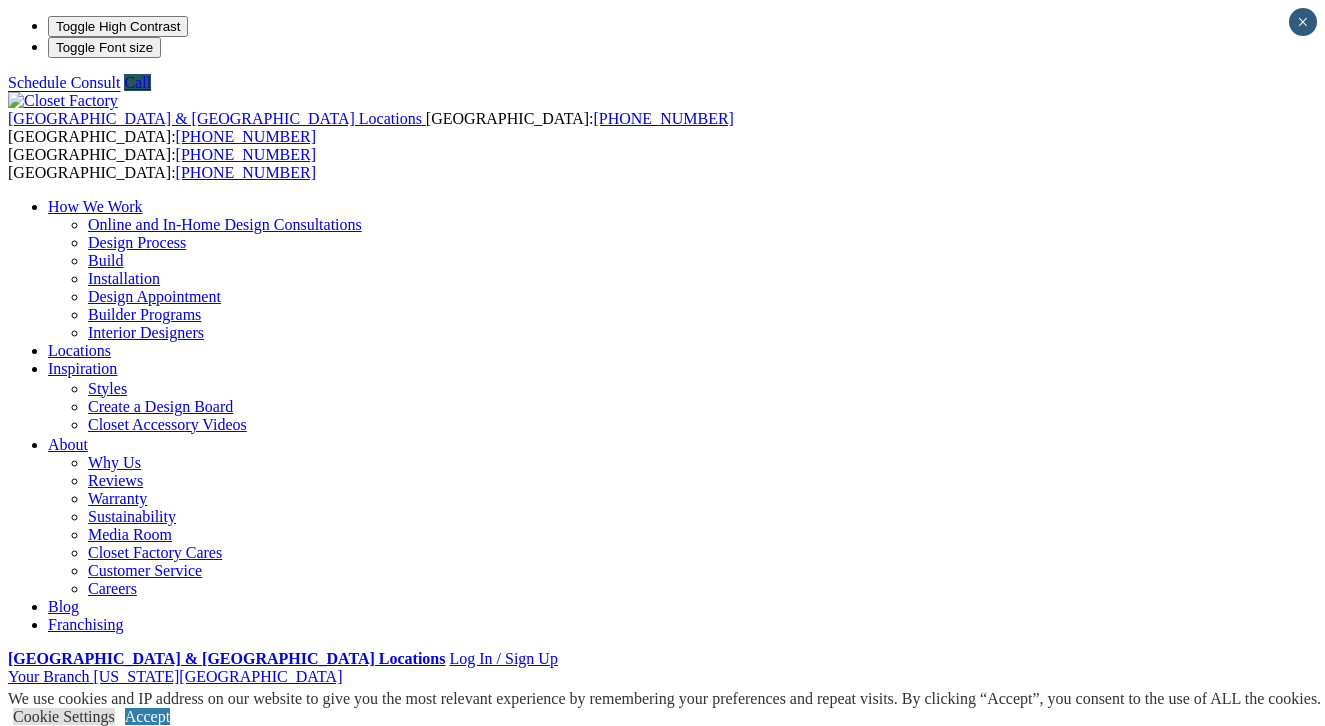 scroll, scrollTop: 0, scrollLeft: 0, axis: both 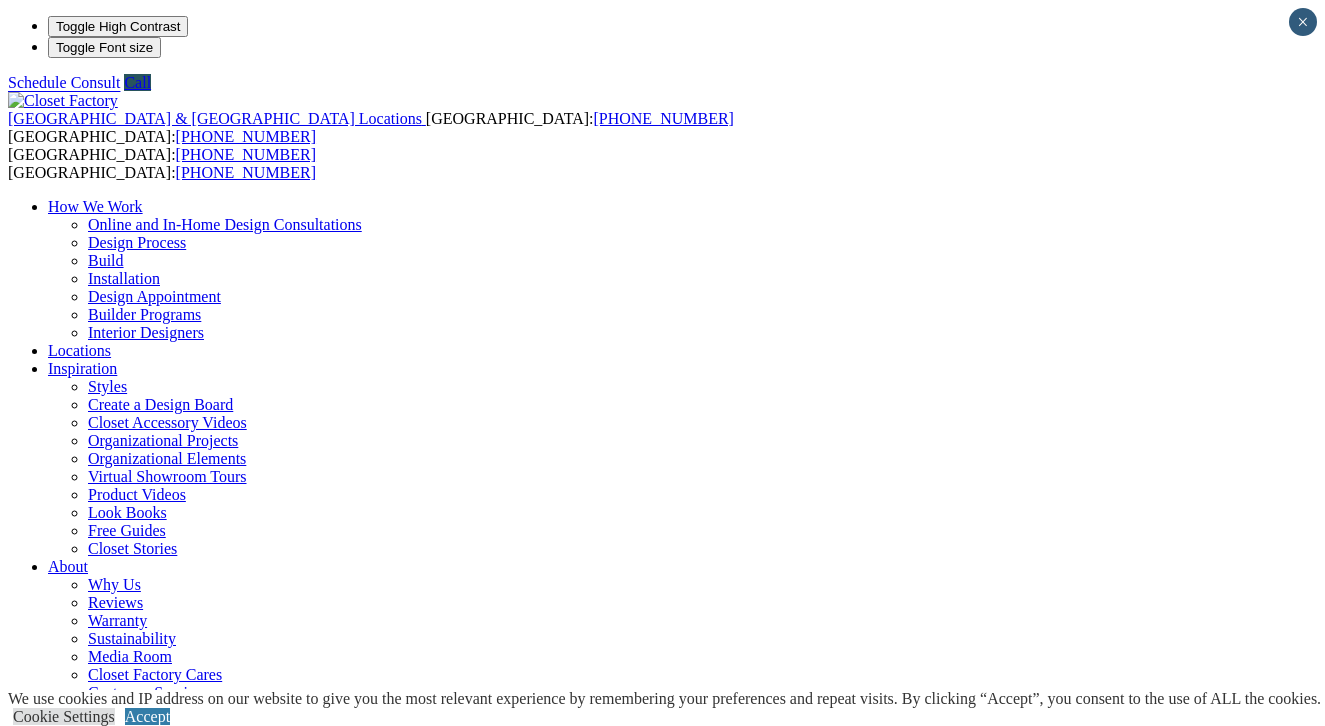 click on "Styles" at bounding box center (107, 386) 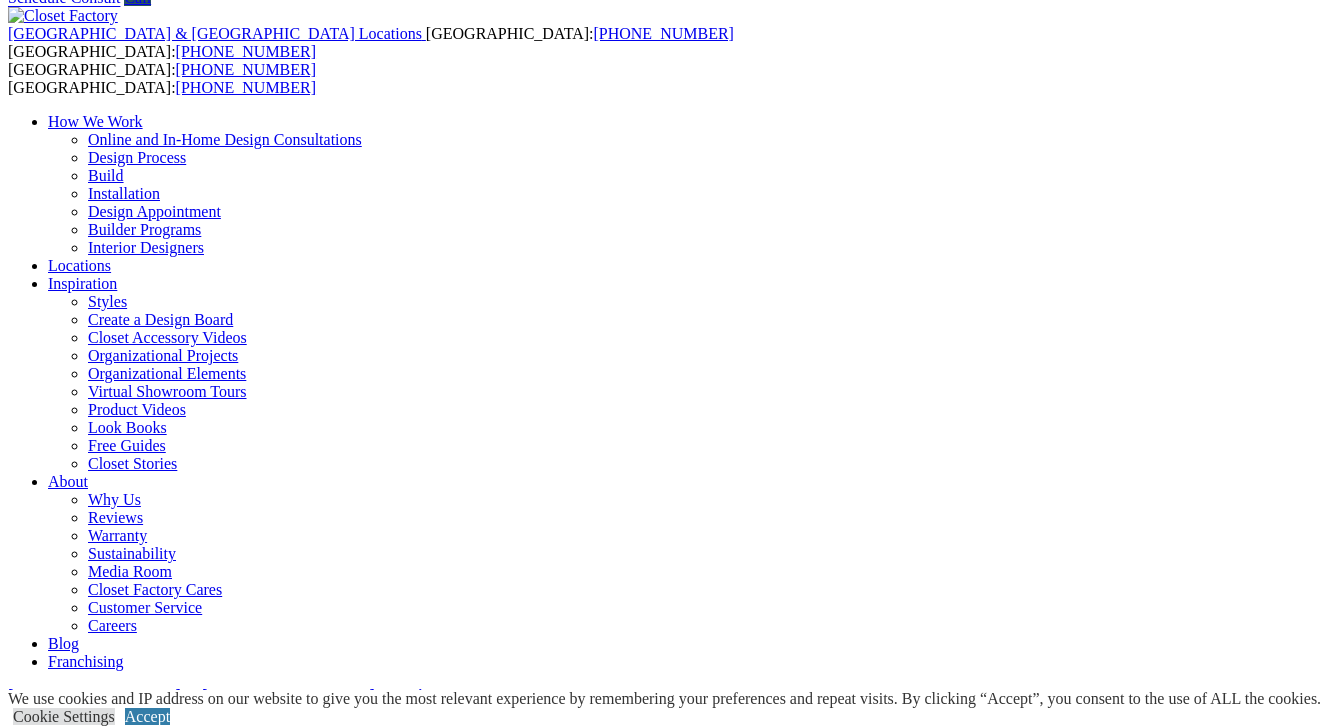 scroll, scrollTop: 88, scrollLeft: 0, axis: vertical 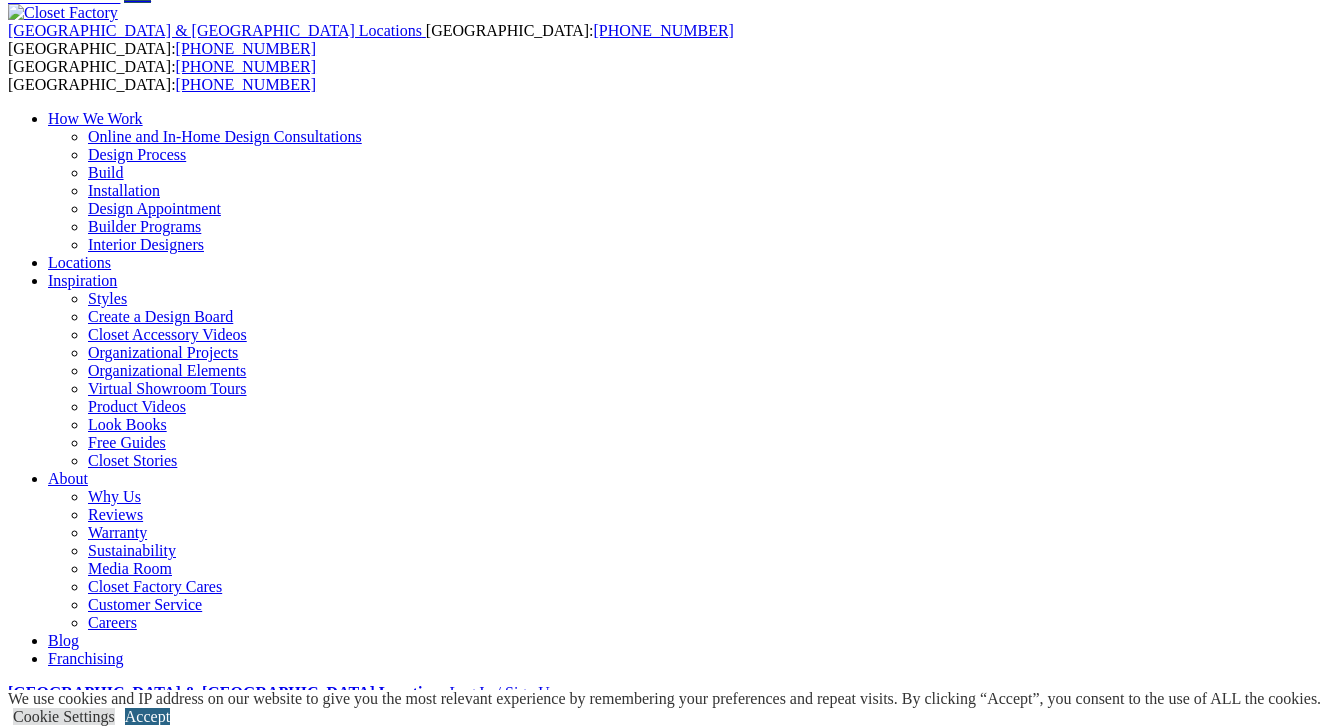 click on "Accept" at bounding box center [147, 716] 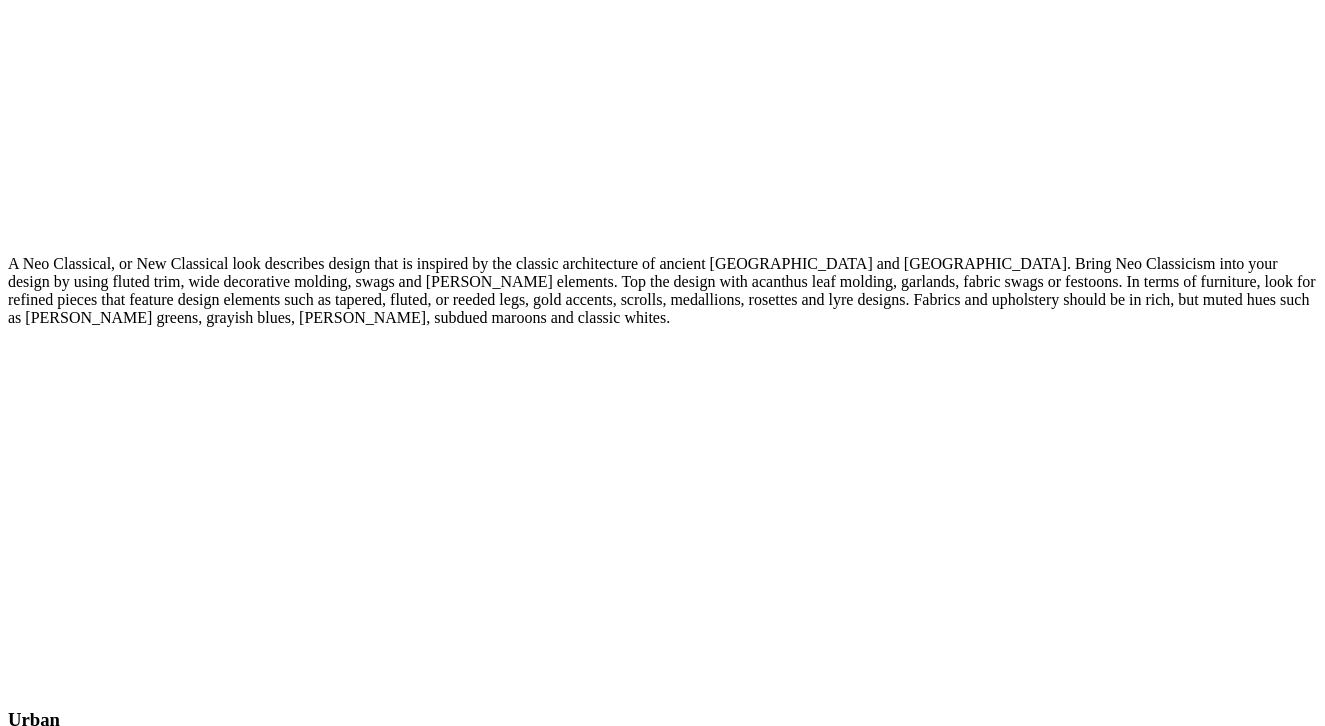scroll, scrollTop: 6049, scrollLeft: 0, axis: vertical 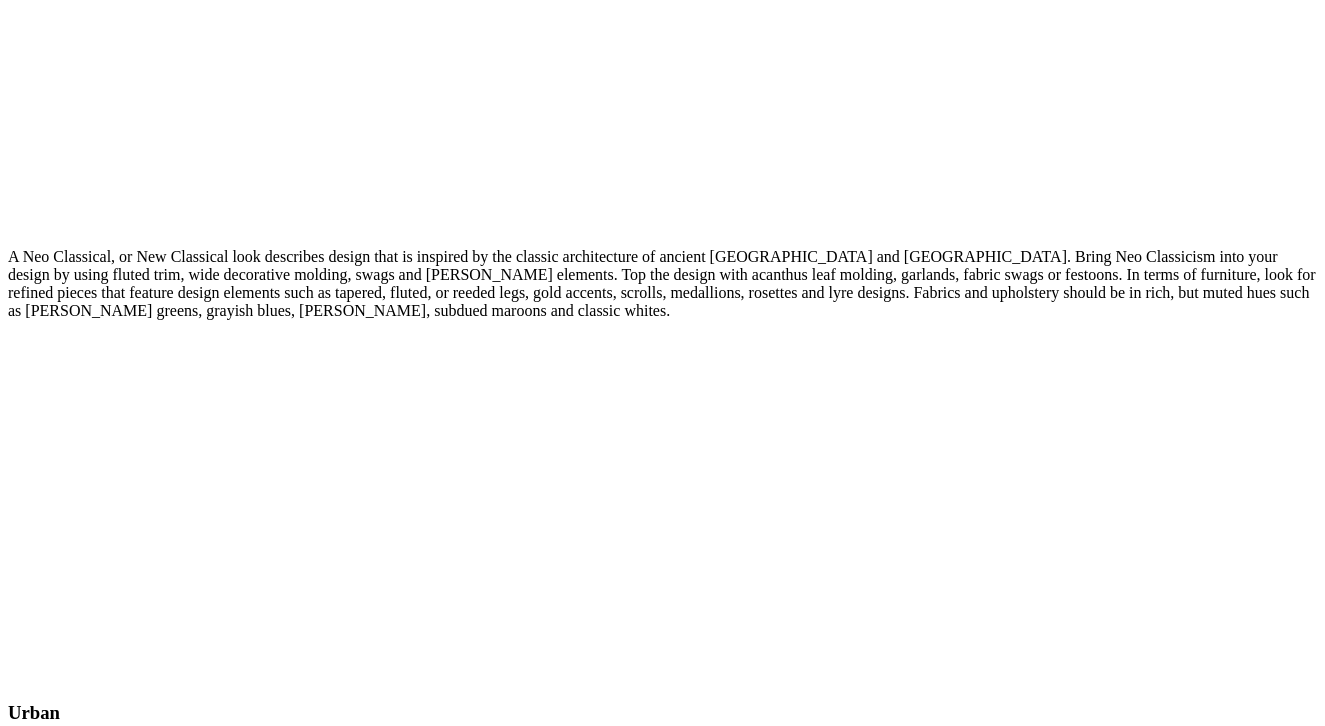 click at bounding box center [37, 2836] 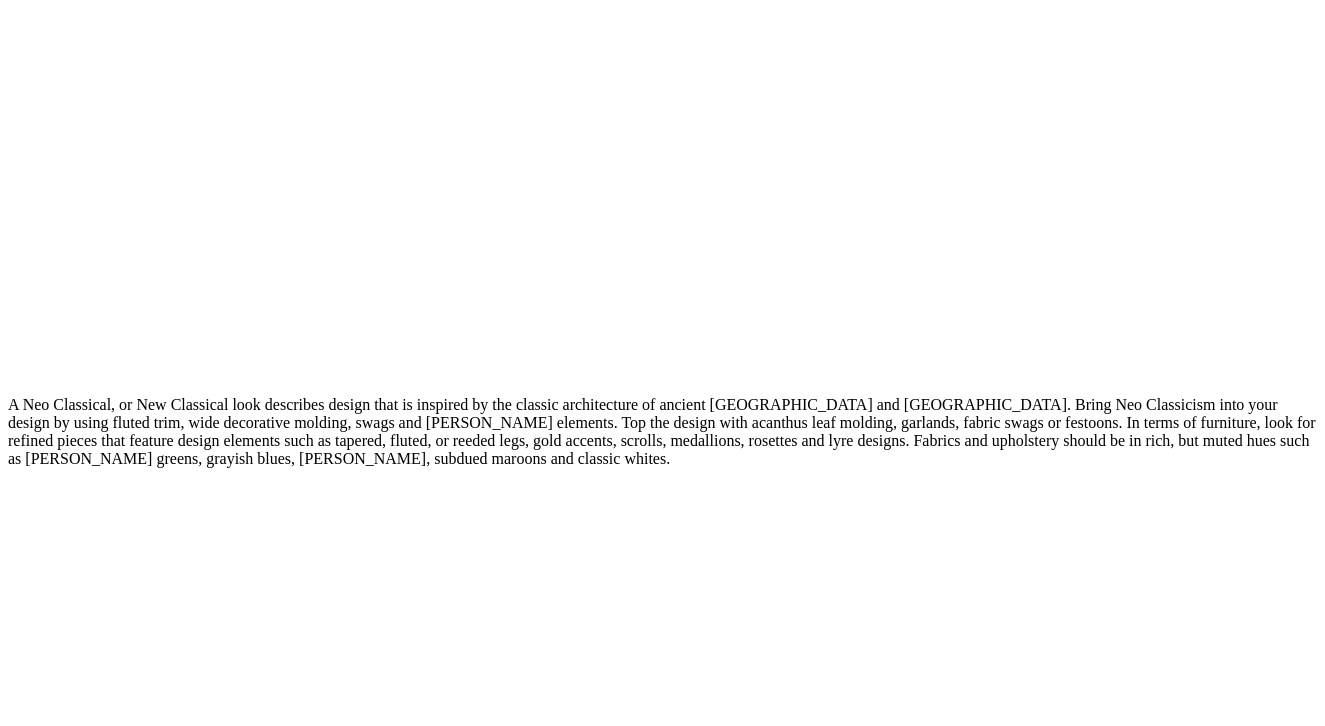 scroll, scrollTop: 5813, scrollLeft: 0, axis: vertical 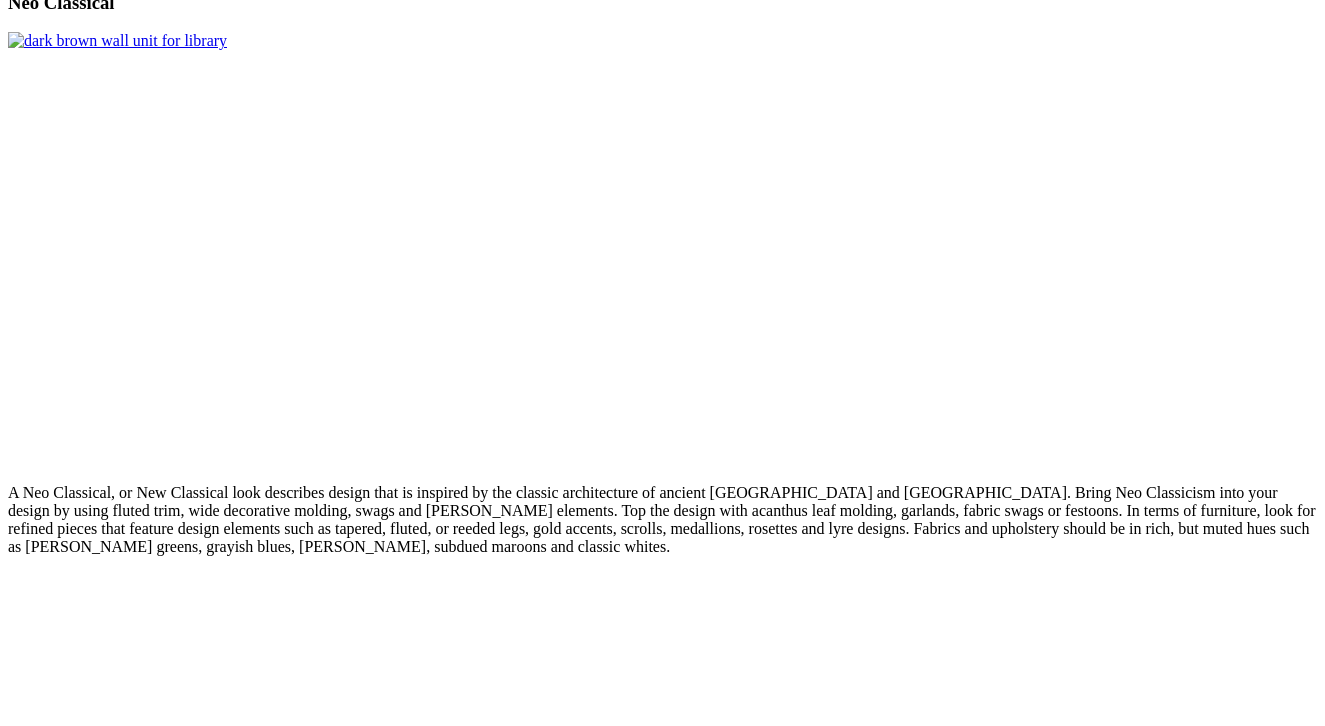 click on "This functional and simplistic design style gets its name from the [DEMOGRAPHIC_DATA], a religious sect that believed in the principles of utility, honesty and simplicity. These principles are reflected in their sturdy and simple furniture, devoid of ornamentation. The ladder carving is a common component of [DEMOGRAPHIC_DATA] interiors. Furniture is made from quality wood, such as cherry or maple. The Shaker color palette is neutral with muted tones and prefers natural fabrics like wool, cotton and silk. Floors are untreated wood, lighting is simple and walls should have minimal décor." at bounding box center [662, 2477] 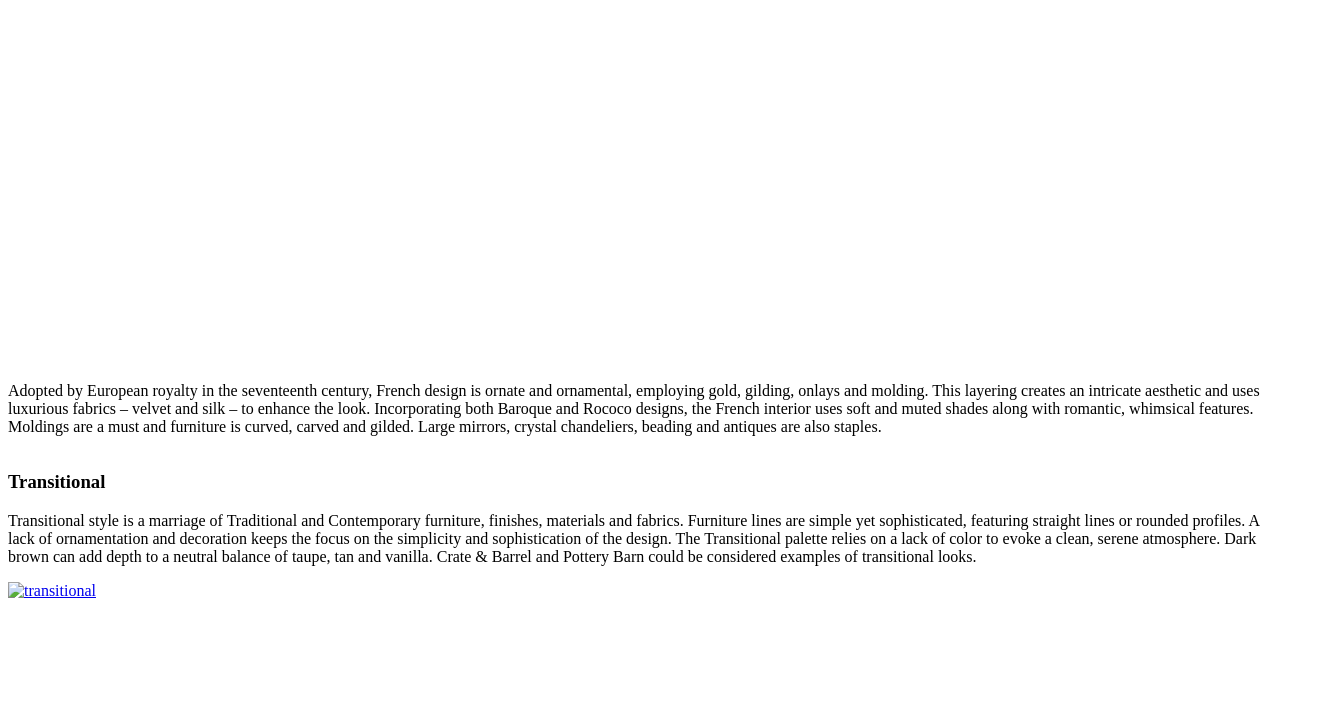 scroll, scrollTop: 3700, scrollLeft: 0, axis: vertical 